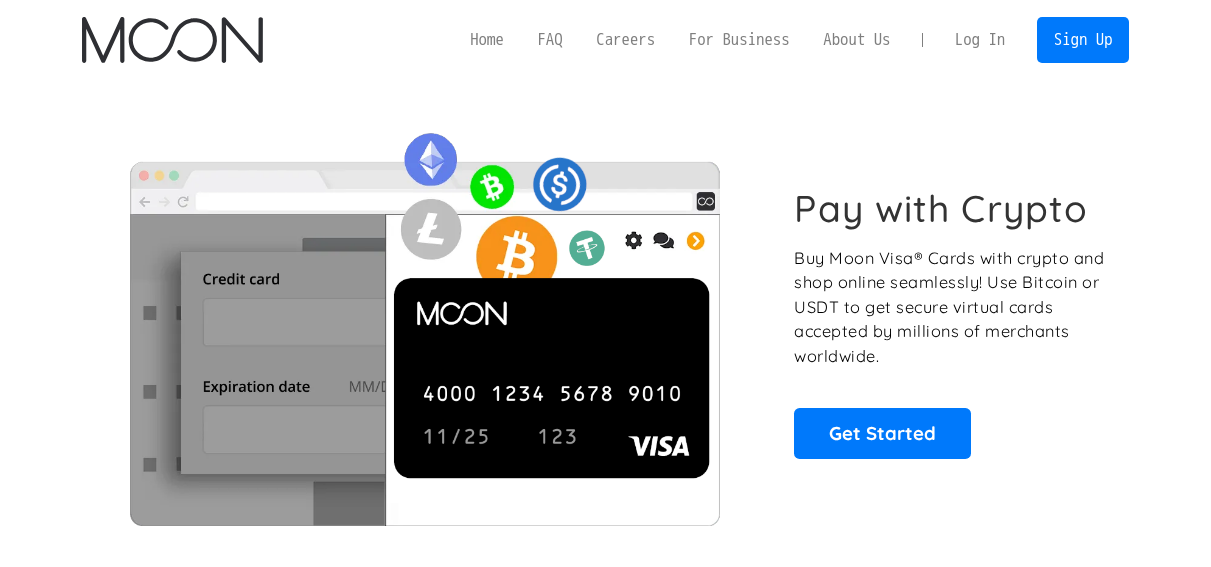 scroll, scrollTop: 0, scrollLeft: 0, axis: both 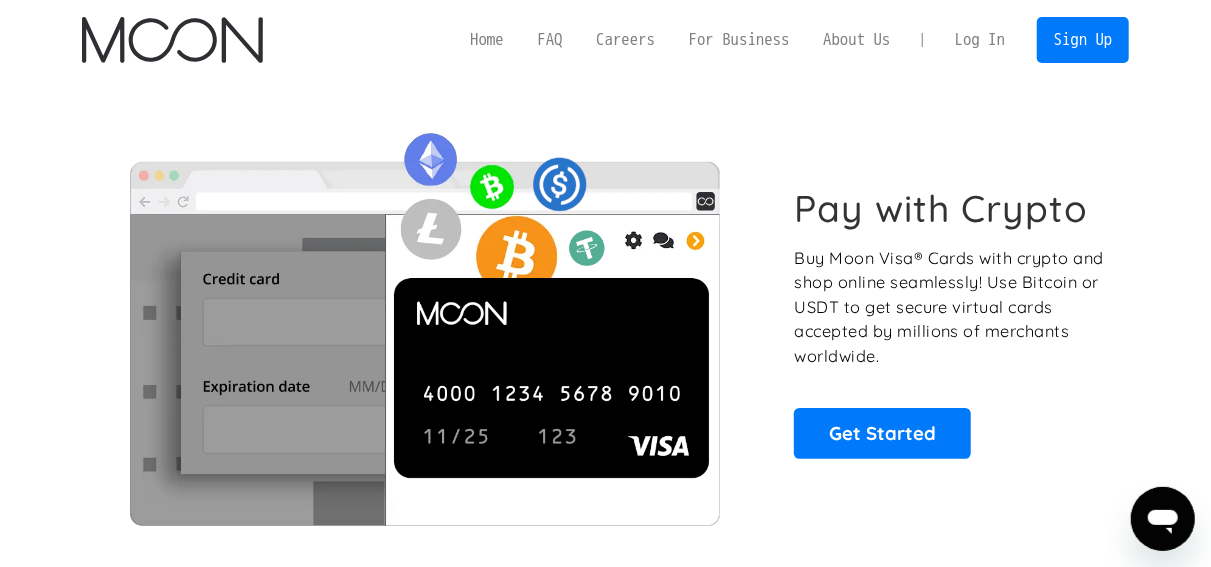 click on "Log In" at bounding box center (980, 40) 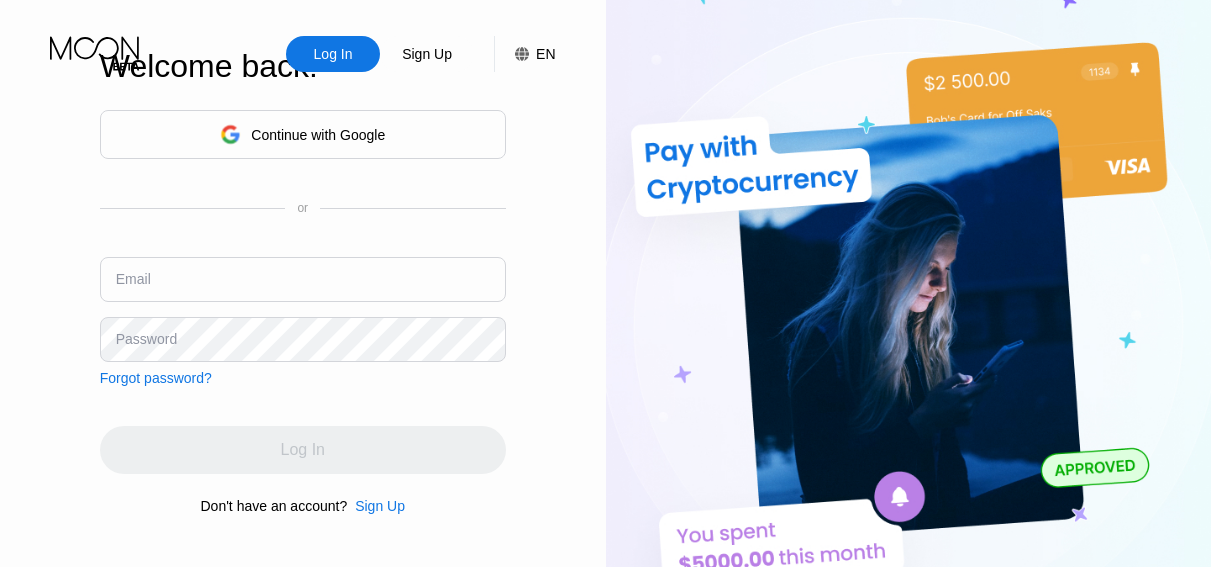 scroll, scrollTop: 0, scrollLeft: 0, axis: both 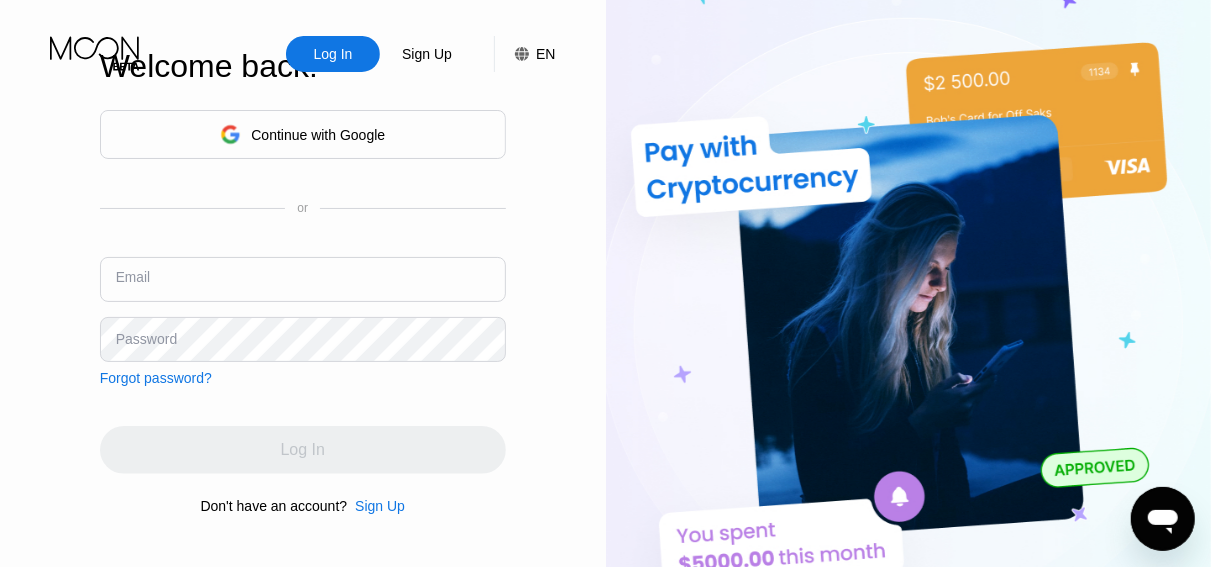click at bounding box center (303, 279) 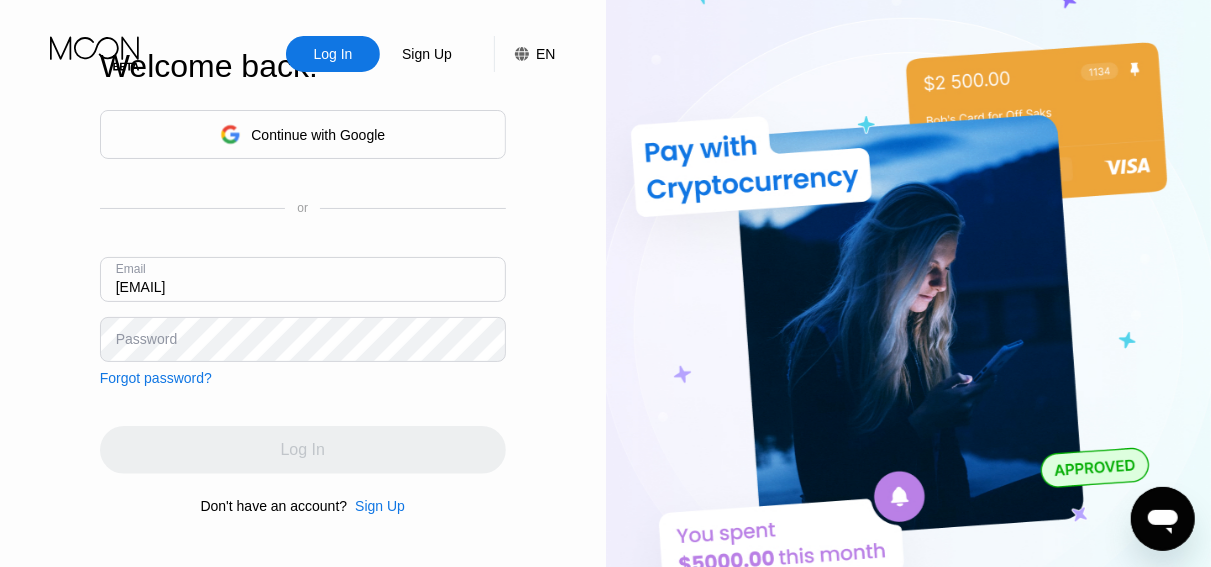 type on "[EMAIL]" 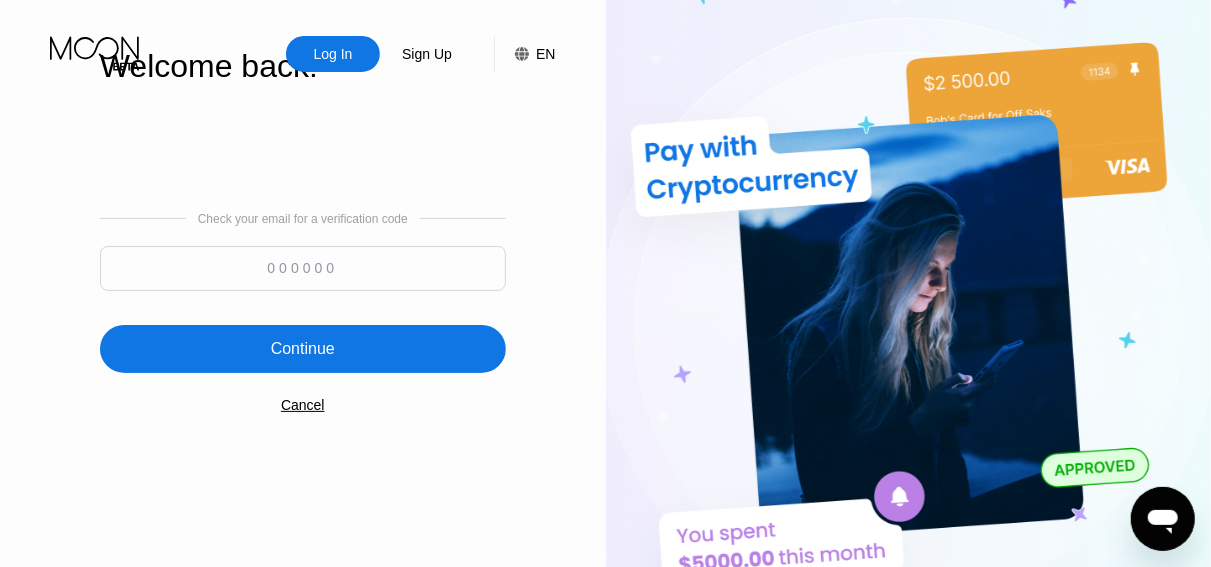 click at bounding box center [303, 268] 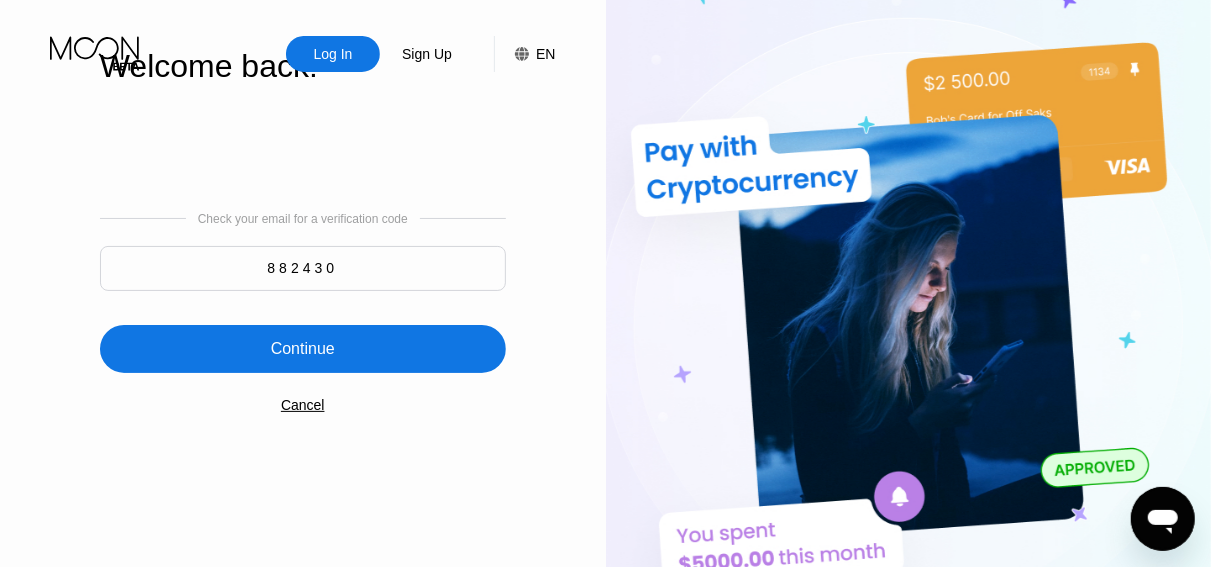 type on "882430" 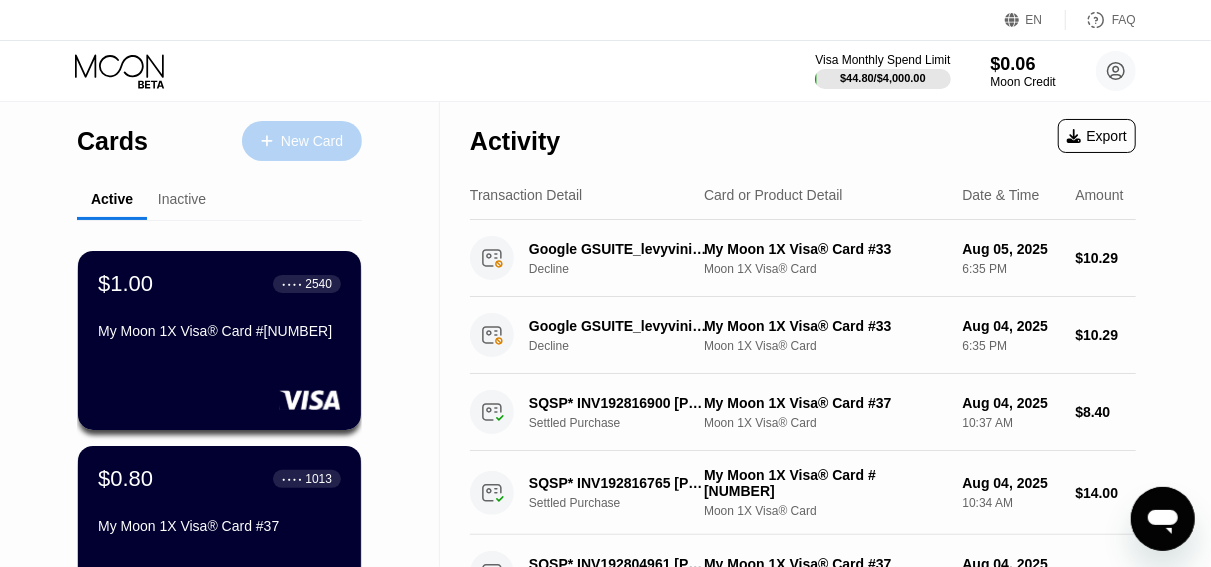 click on "New Card" at bounding box center [312, 141] 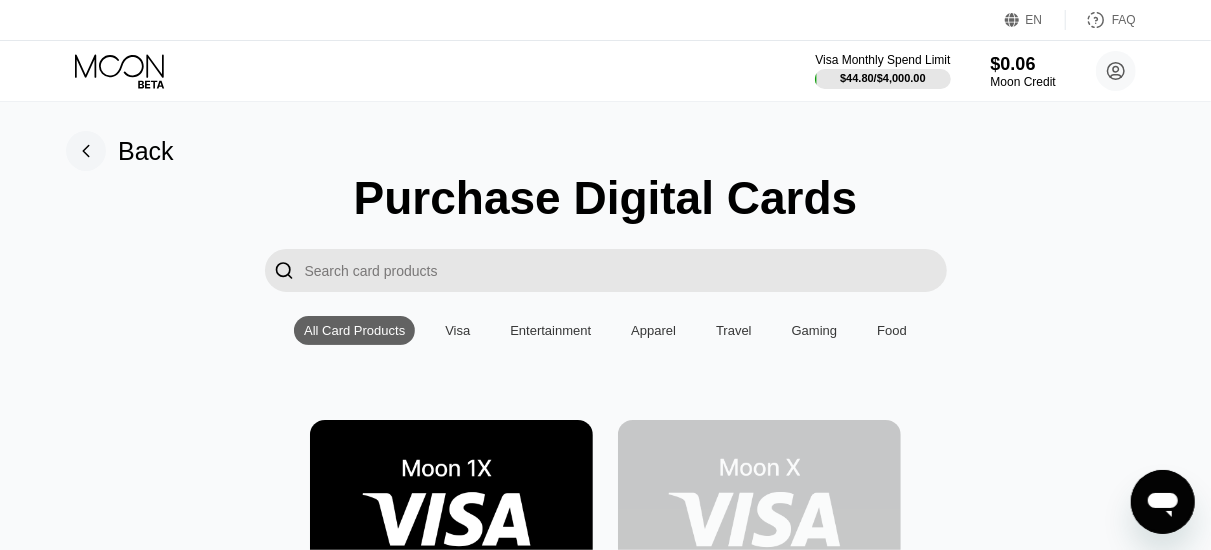 scroll, scrollTop: 148, scrollLeft: 0, axis: vertical 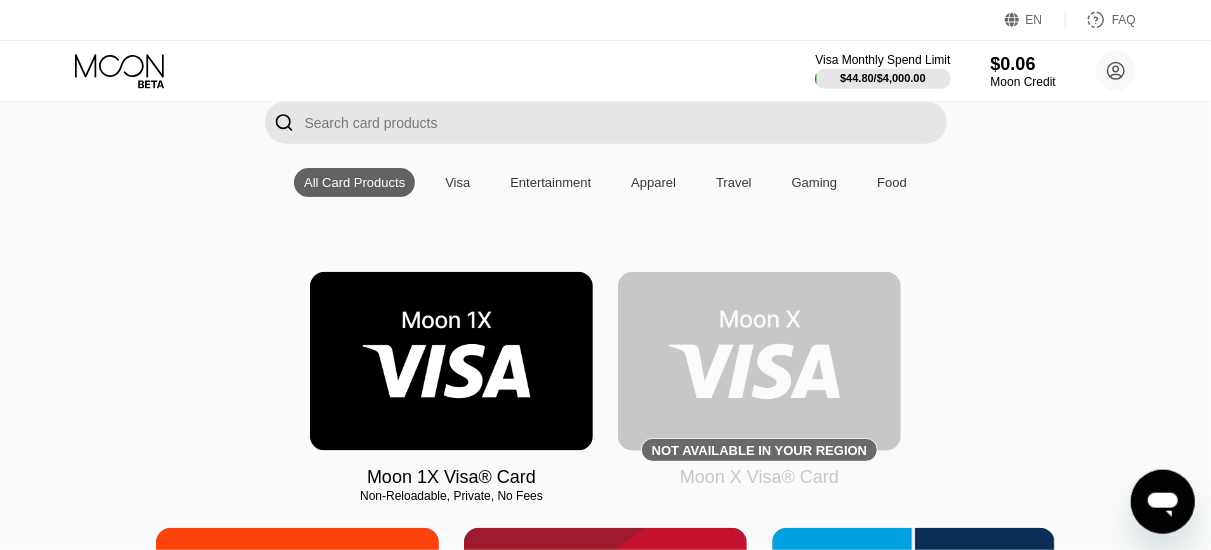 click at bounding box center [451, 361] 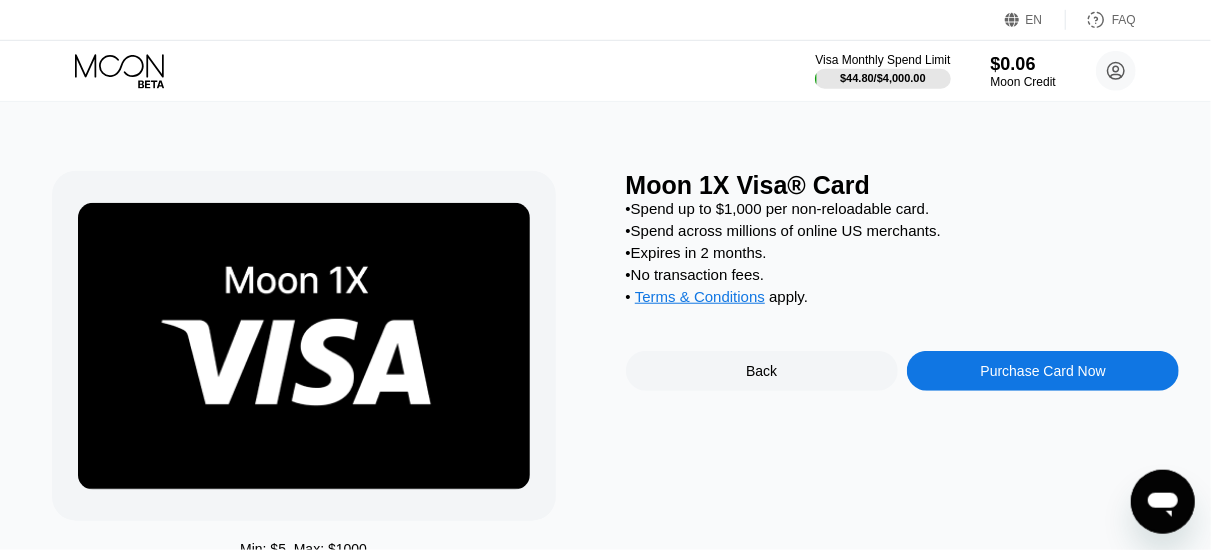 scroll, scrollTop: 0, scrollLeft: 0, axis: both 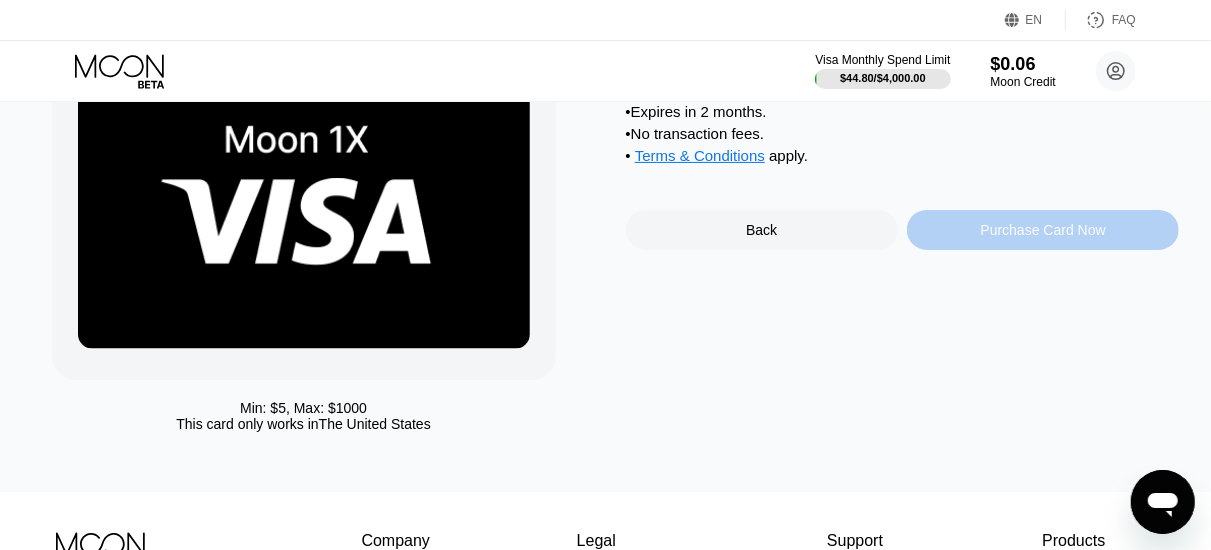 click on "Purchase Card Now" at bounding box center (1043, 230) 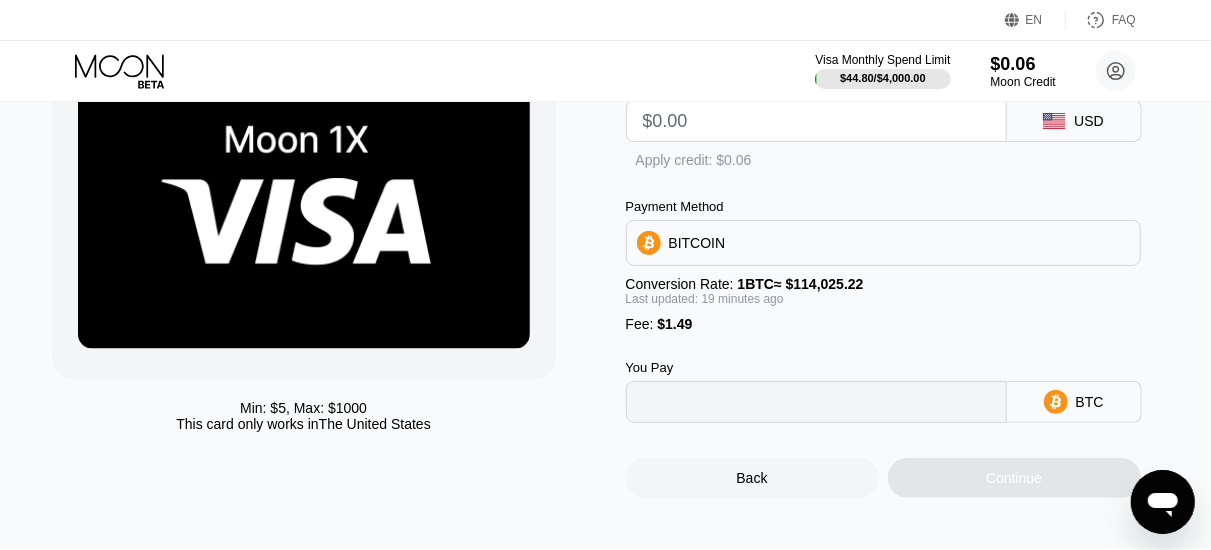 type on "0" 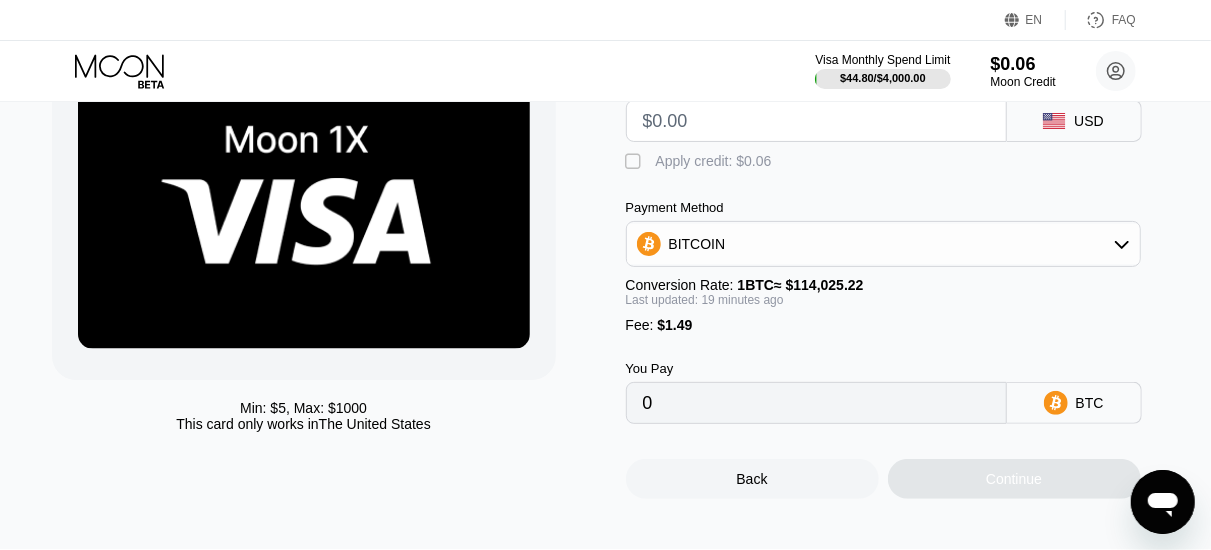 scroll, scrollTop: 25, scrollLeft: 0, axis: vertical 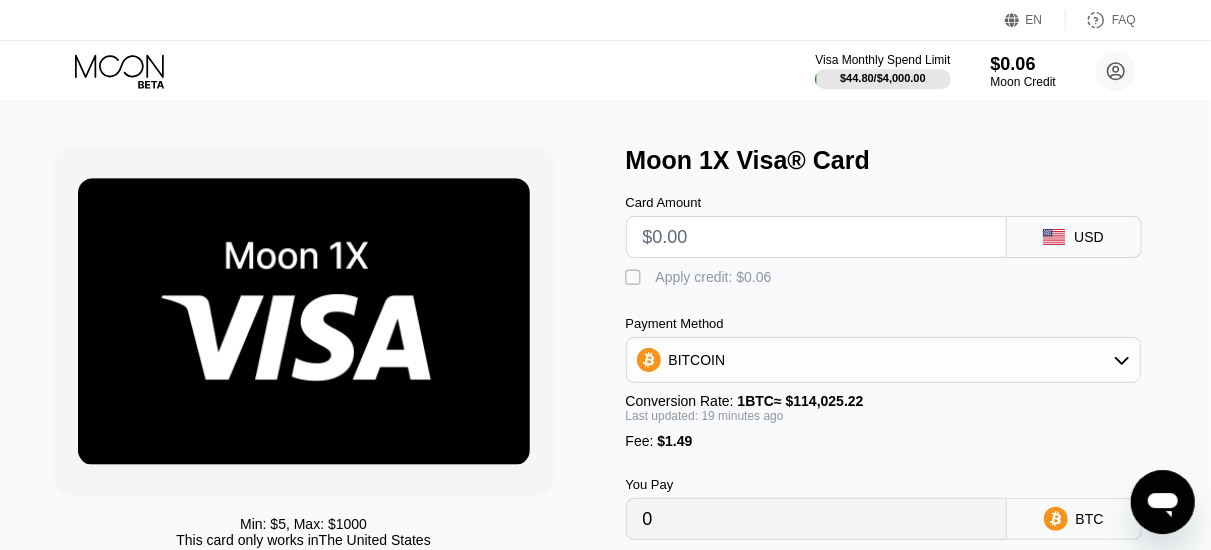 click at bounding box center [816, 237] 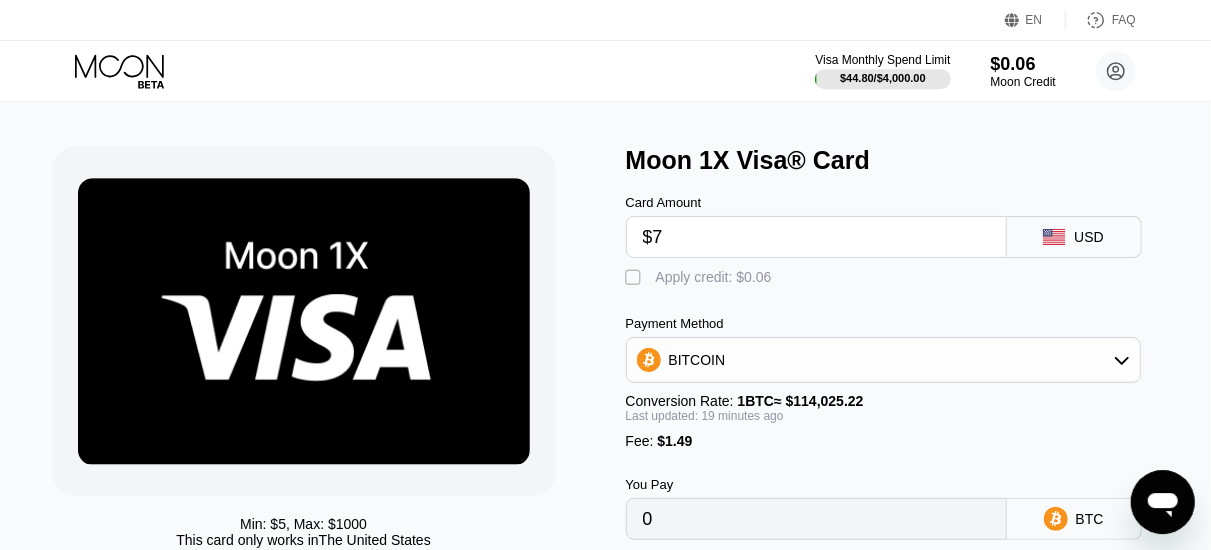 type on "$75" 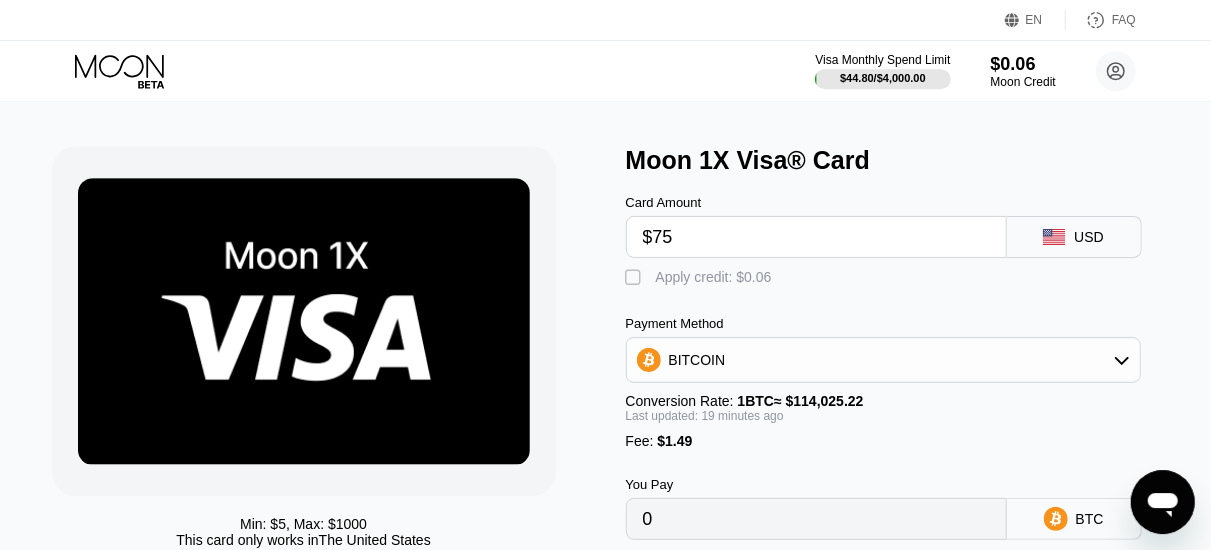 type on "0.00066956" 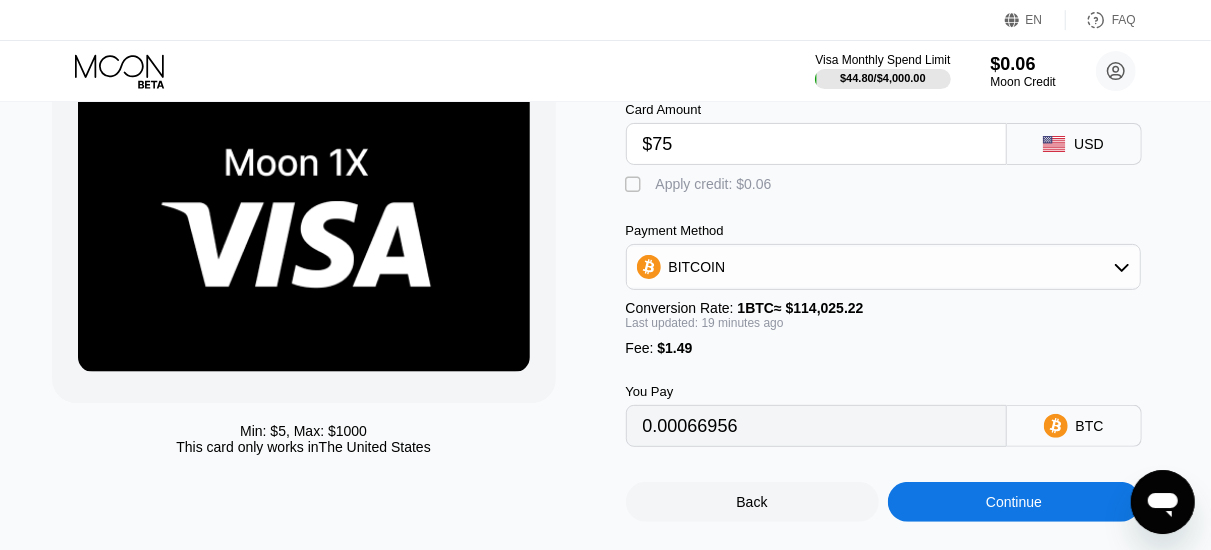 scroll, scrollTop: 118, scrollLeft: 0, axis: vertical 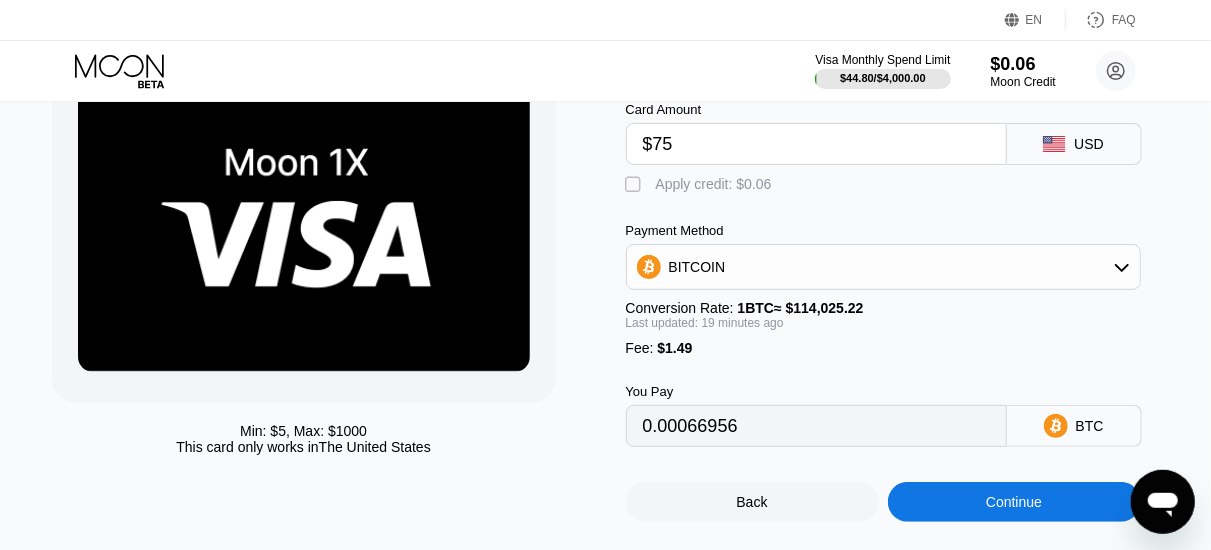 type on "$75" 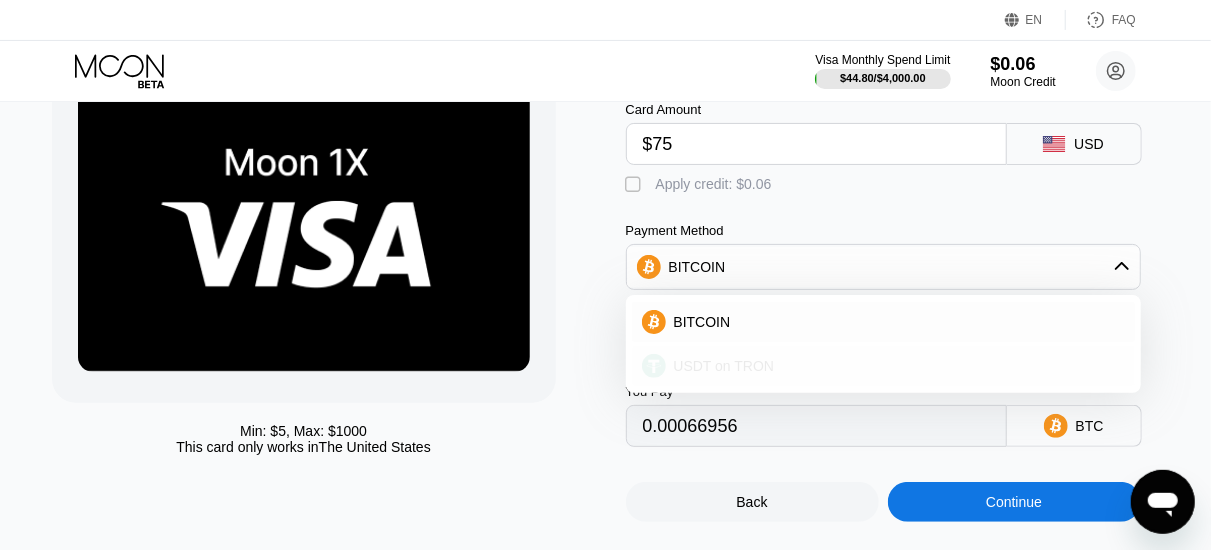 click on "USDT on TRON" at bounding box center [724, 366] 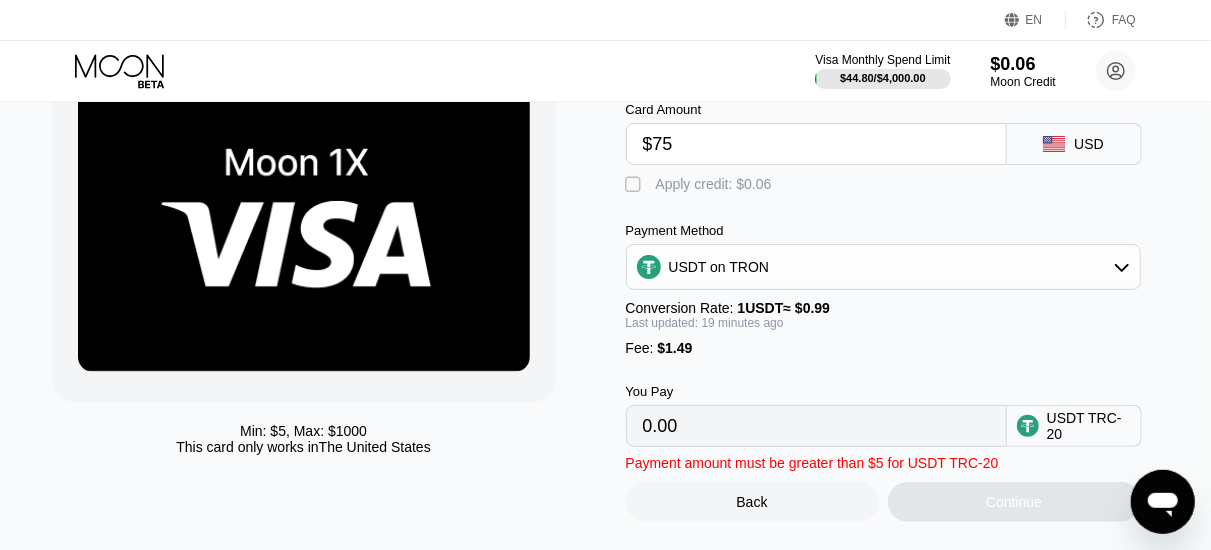 type on "77.26" 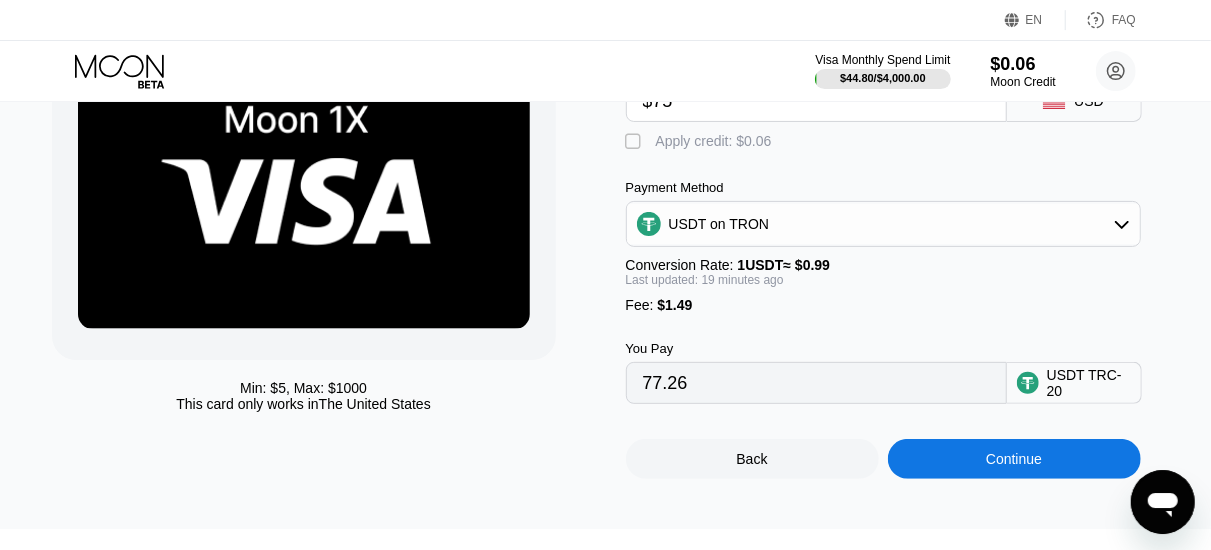 scroll, scrollTop: 164, scrollLeft: 0, axis: vertical 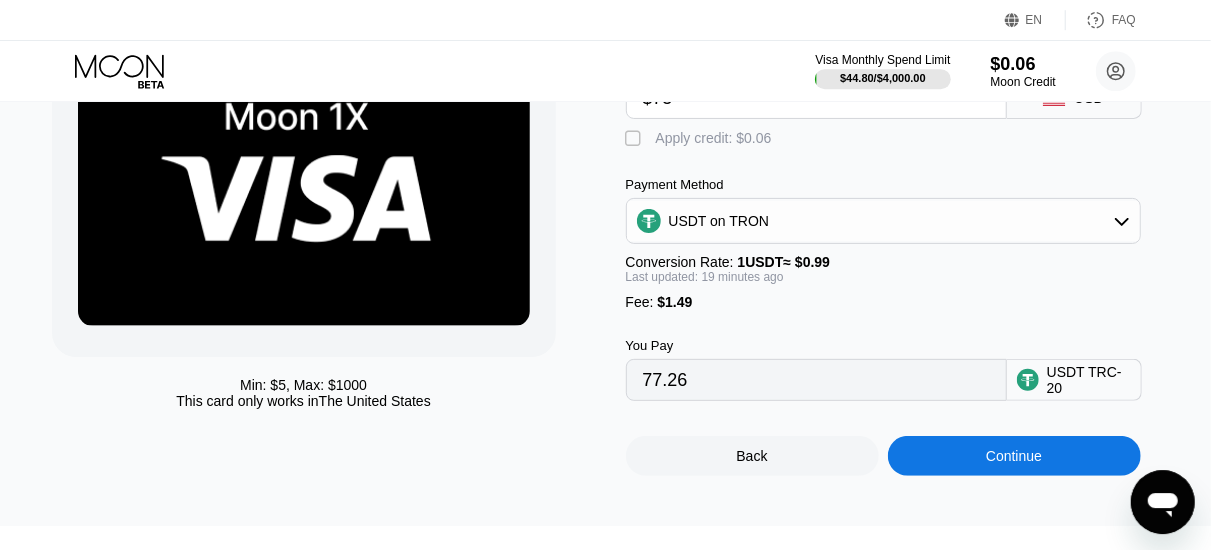click on "Continue" at bounding box center [1014, 456] 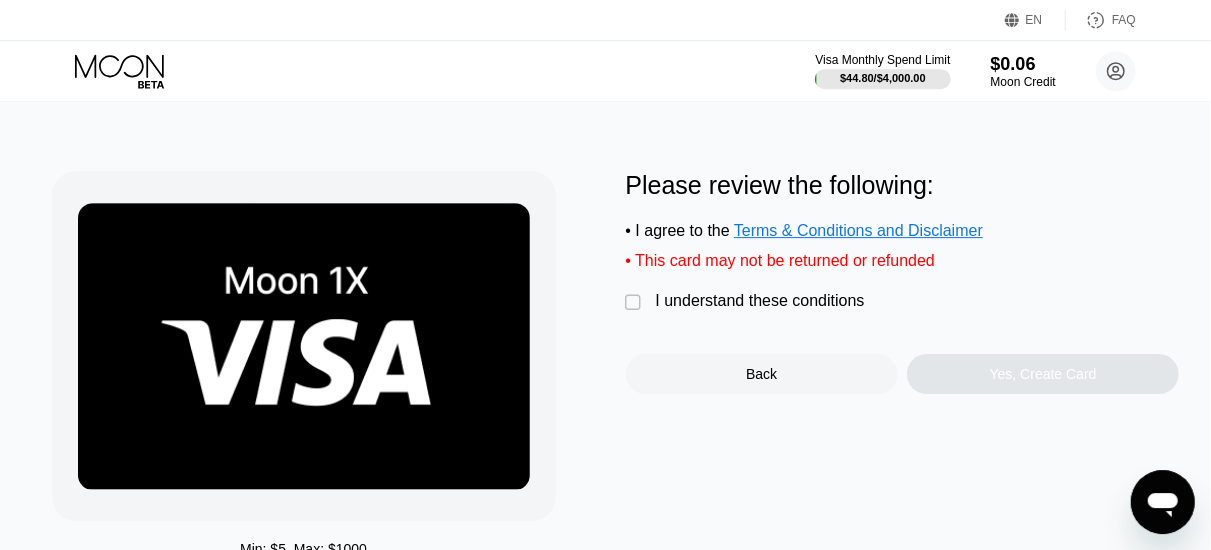 scroll, scrollTop: 0, scrollLeft: 0, axis: both 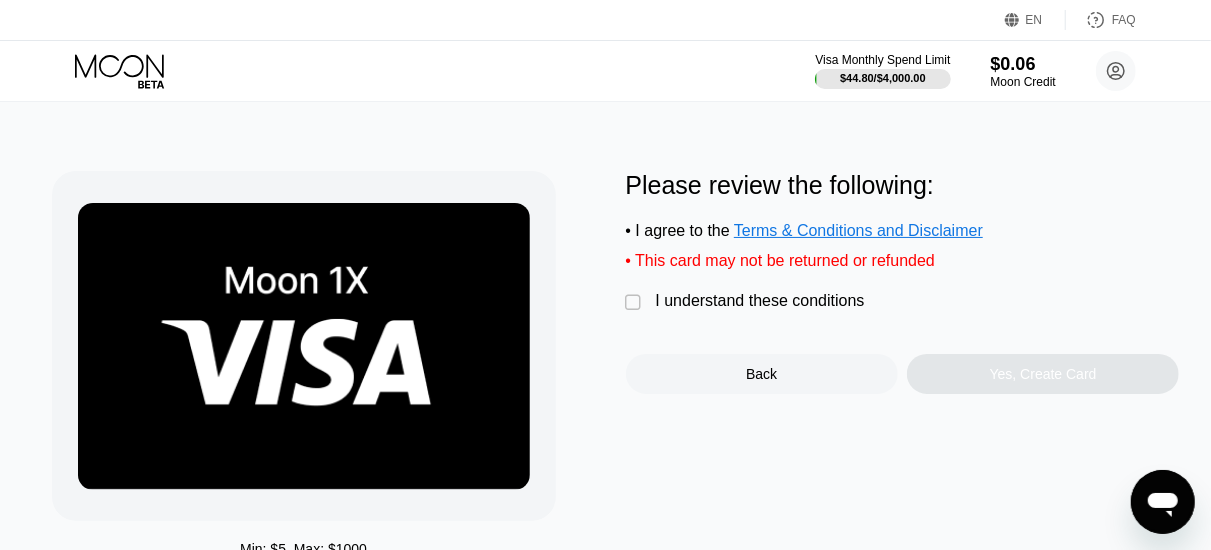 click on "Please review the following: • I agree to the   Terms & Conditions and Disclaimer • This card may not be returned or refunded  I understand these conditions Back Yes, Create Card" at bounding box center [903, 282] 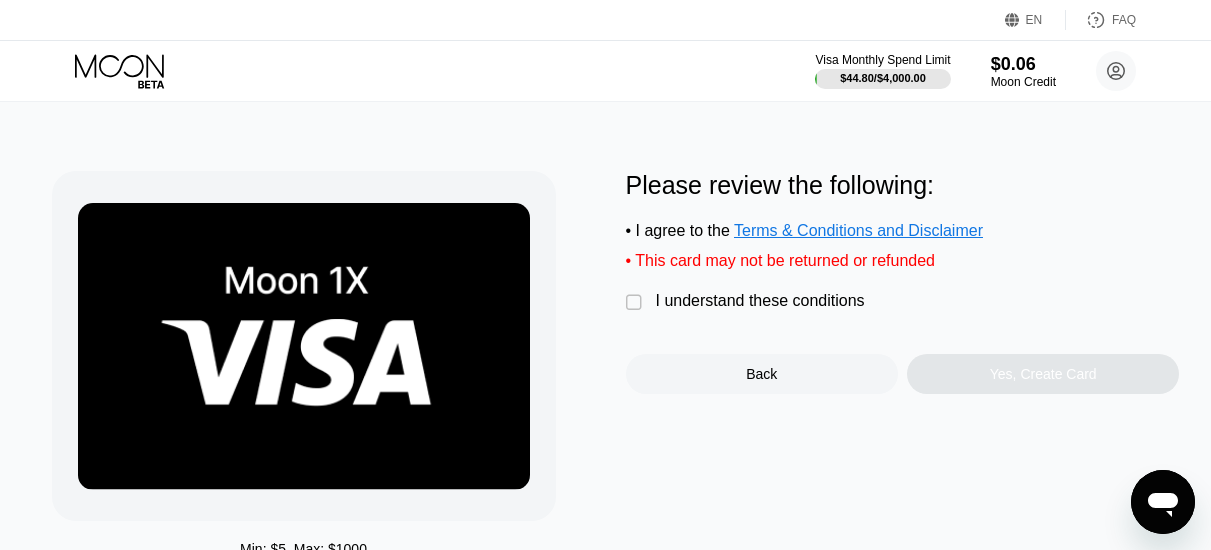 scroll, scrollTop: 0, scrollLeft: 0, axis: both 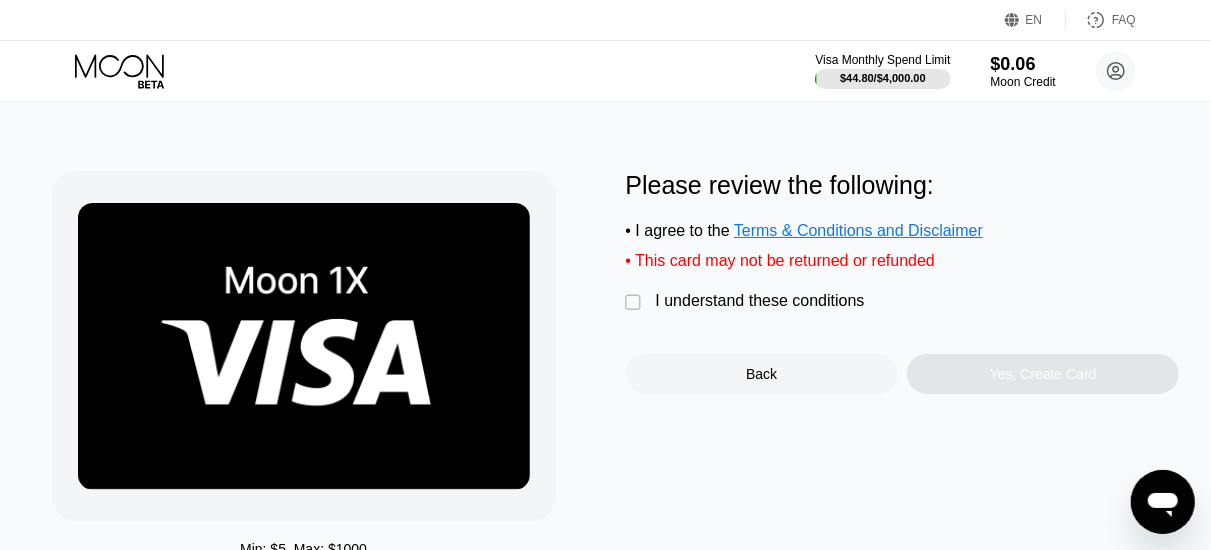 click on "" at bounding box center [636, 303] 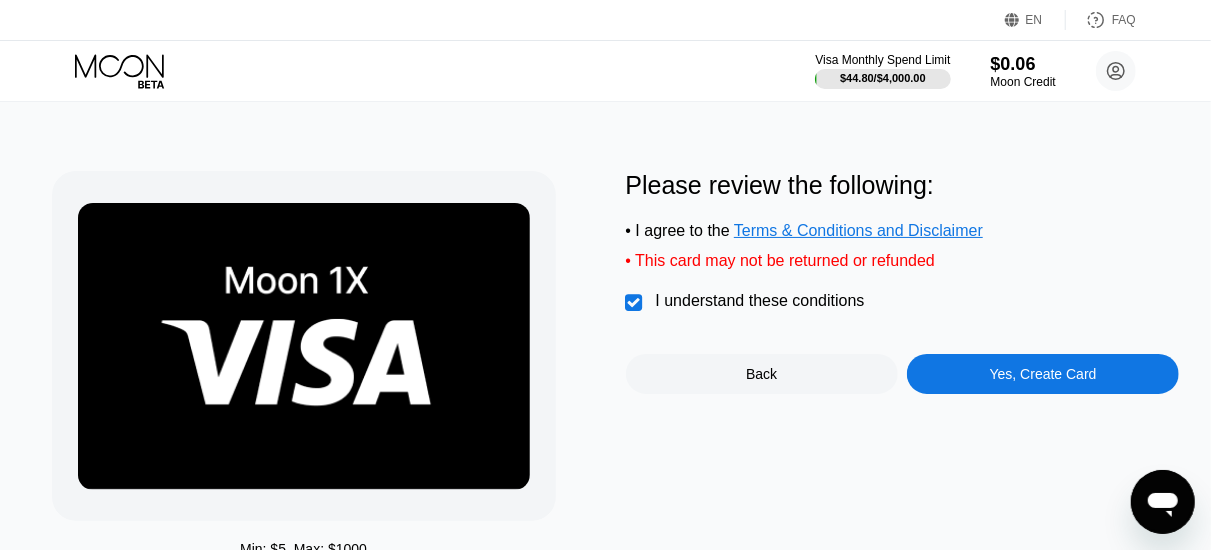 click on "Yes, Create Card" at bounding box center [1043, 374] 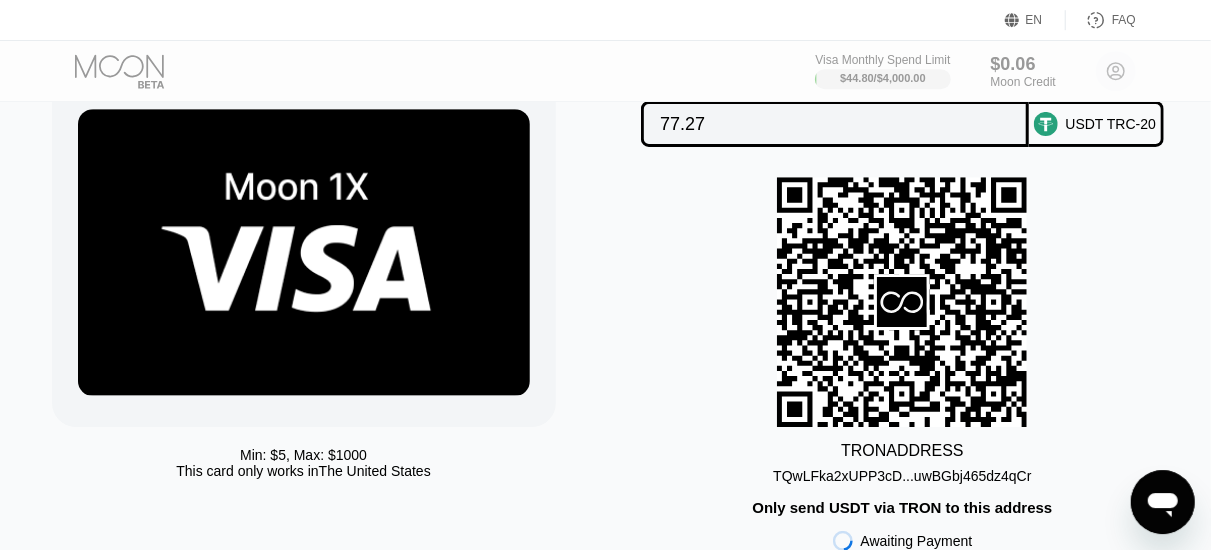scroll, scrollTop: 97, scrollLeft: 0, axis: vertical 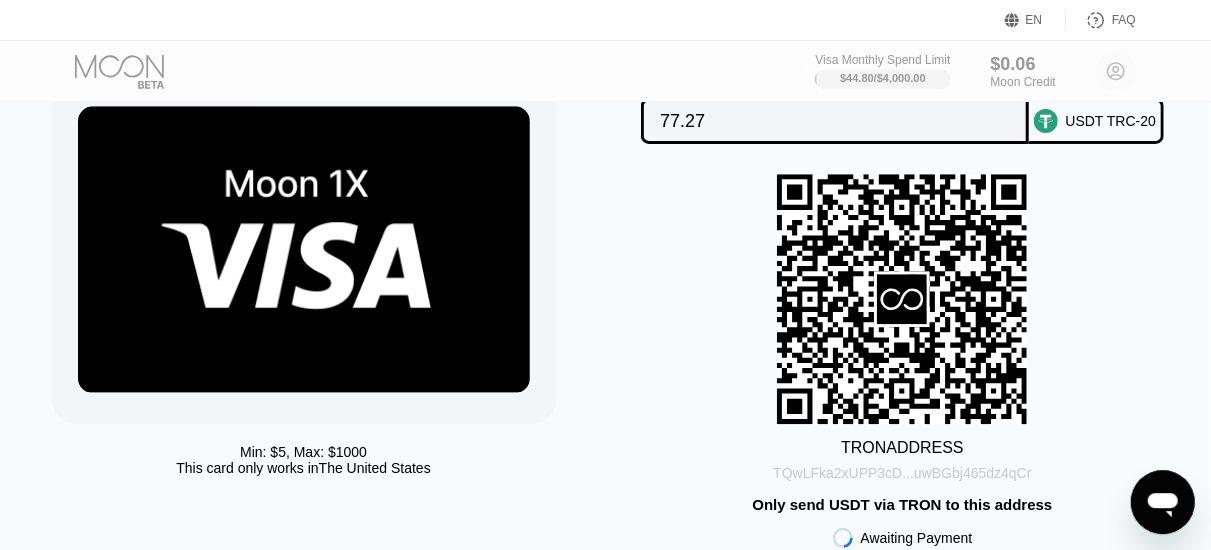 click on "TQwLFka2xUPP3cD...uwBGbj465dz4qCr" at bounding box center (902, 473) 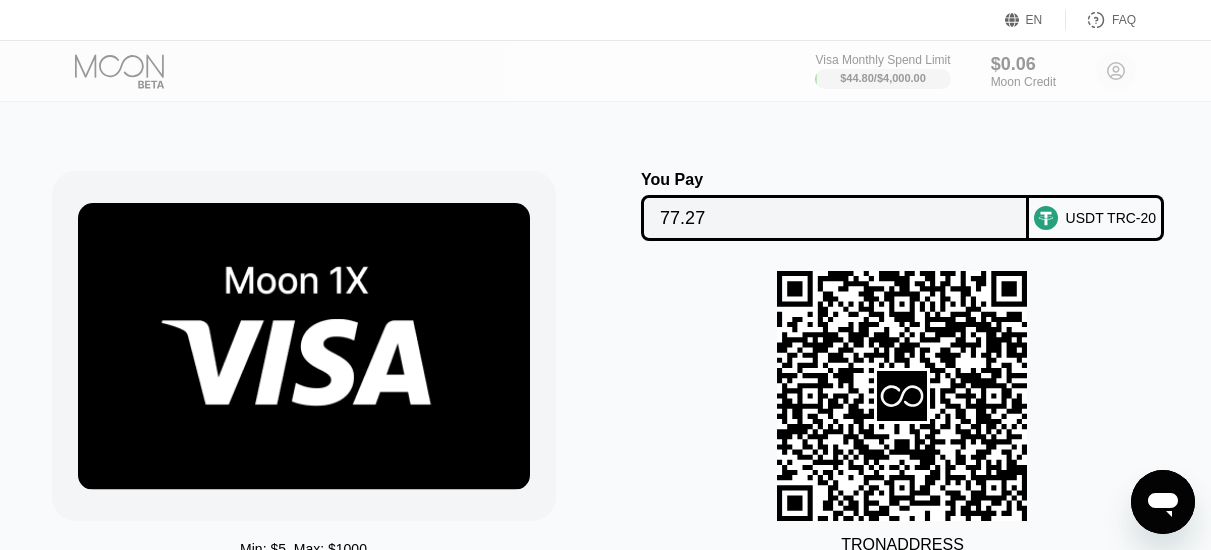 scroll, scrollTop: 0, scrollLeft: 0, axis: both 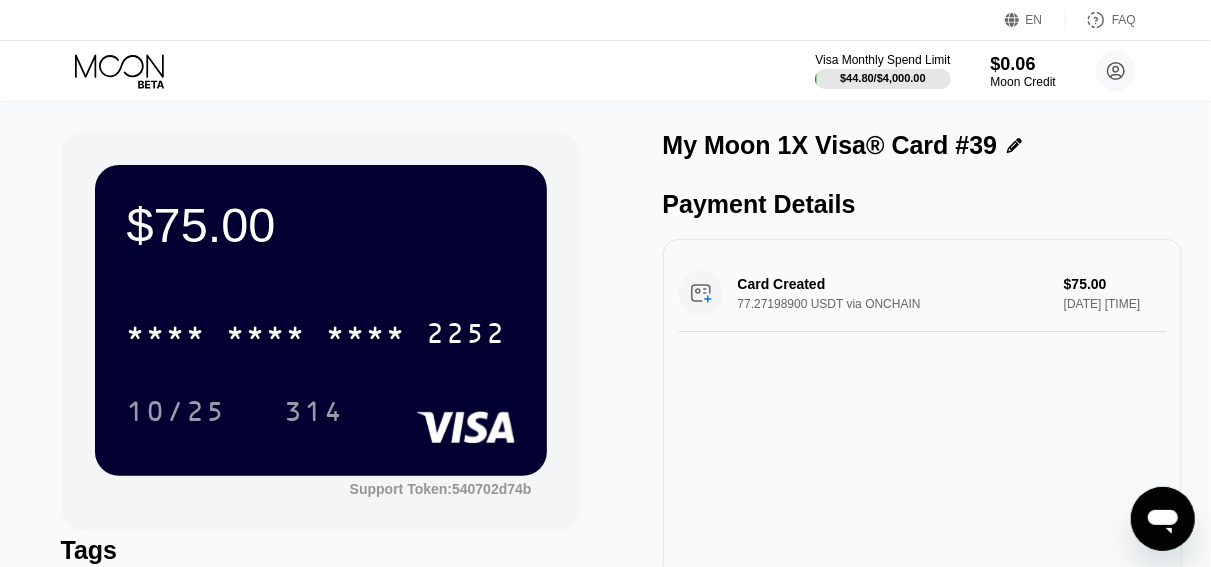 click 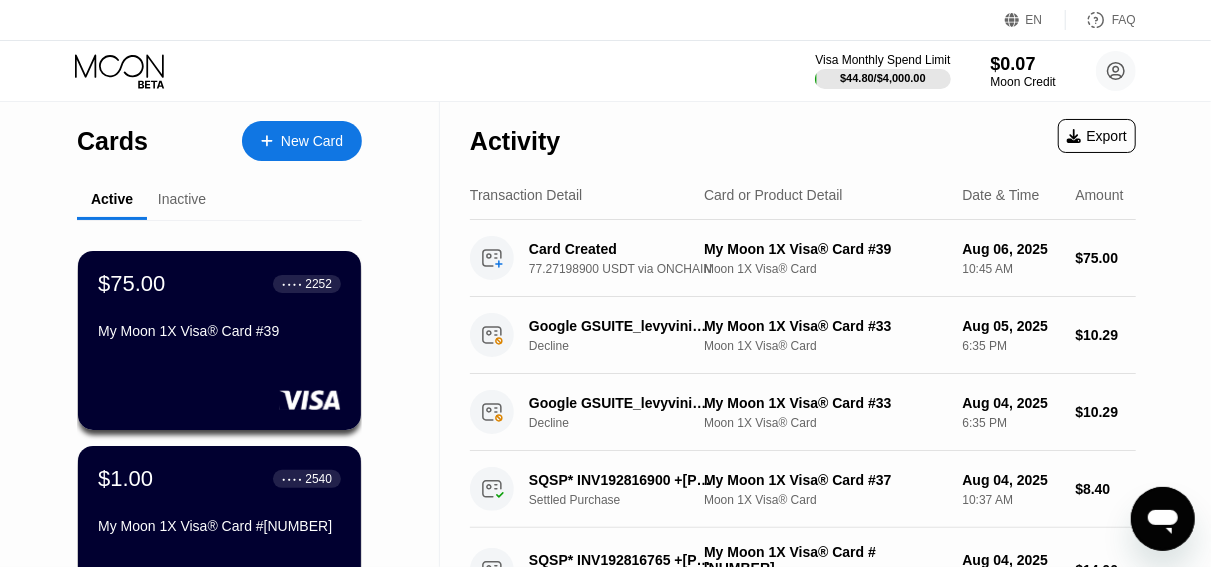 click on "$75.00 ● ● ● ● [CARD_LAST_FOUR] My Moon 1X Visa® Card #[NUMBER]" at bounding box center [219, 309] 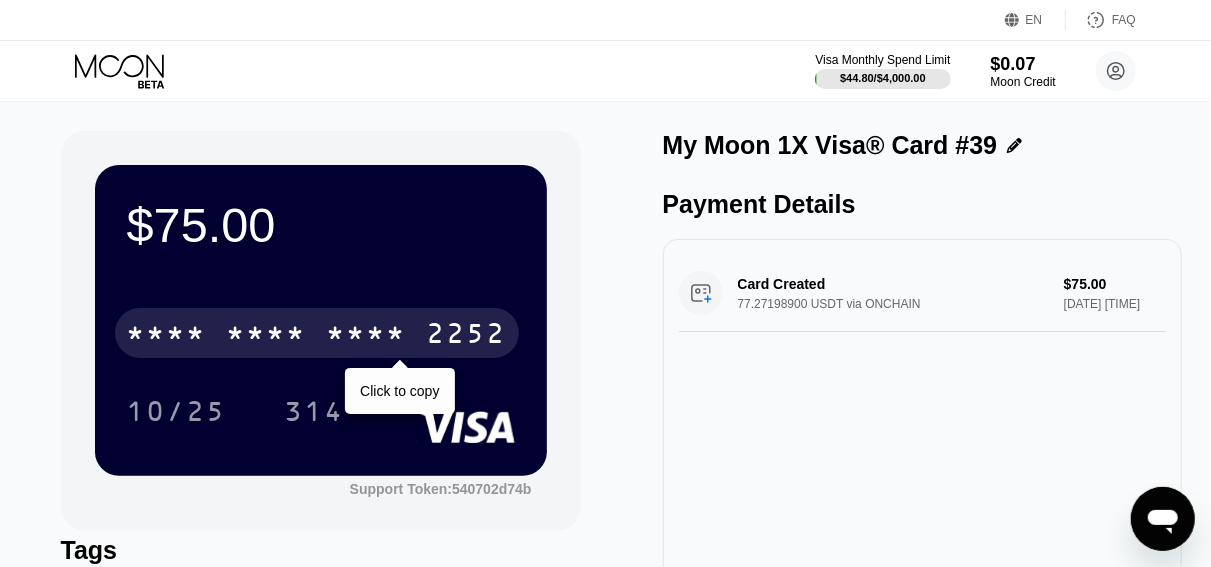 click on "* * * *" at bounding box center (367, 336) 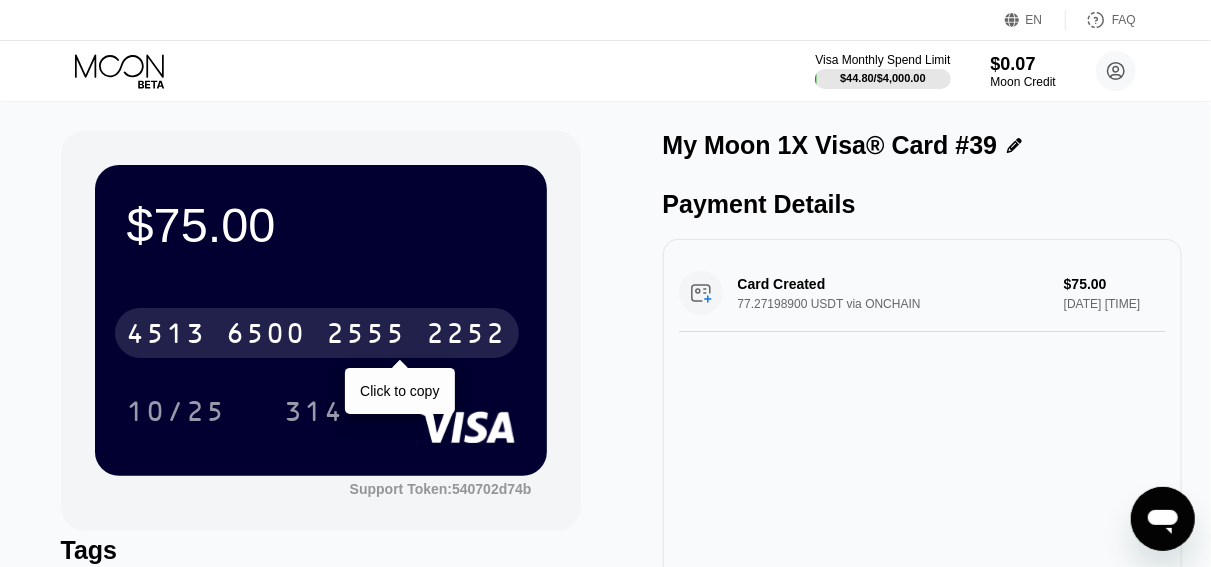 click on "6500" at bounding box center [267, 336] 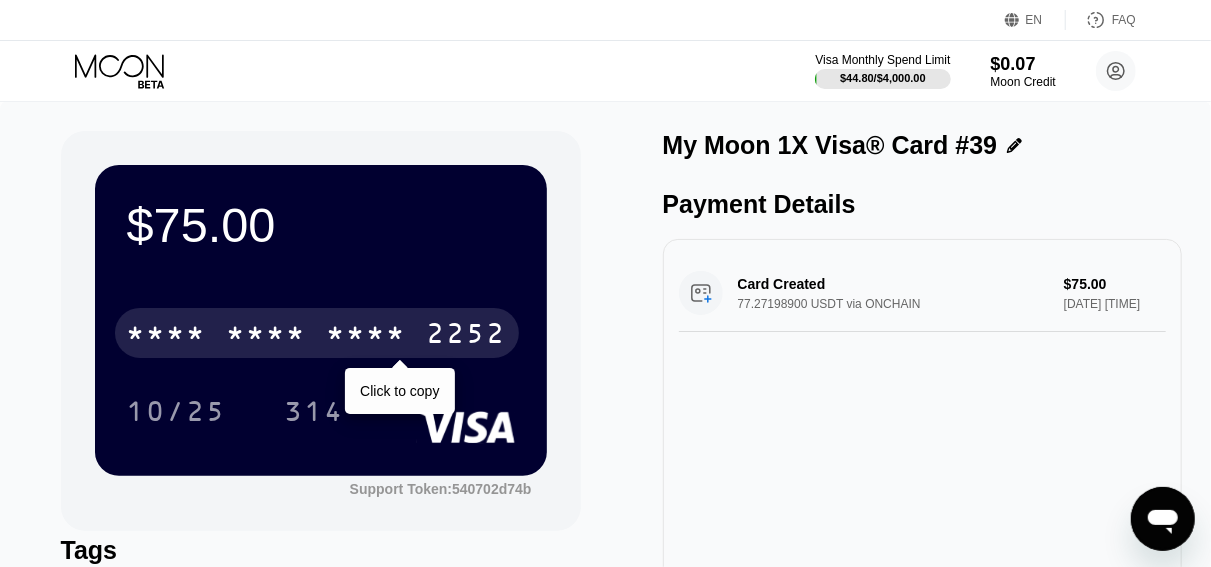 click on "* * * *" at bounding box center [367, 336] 